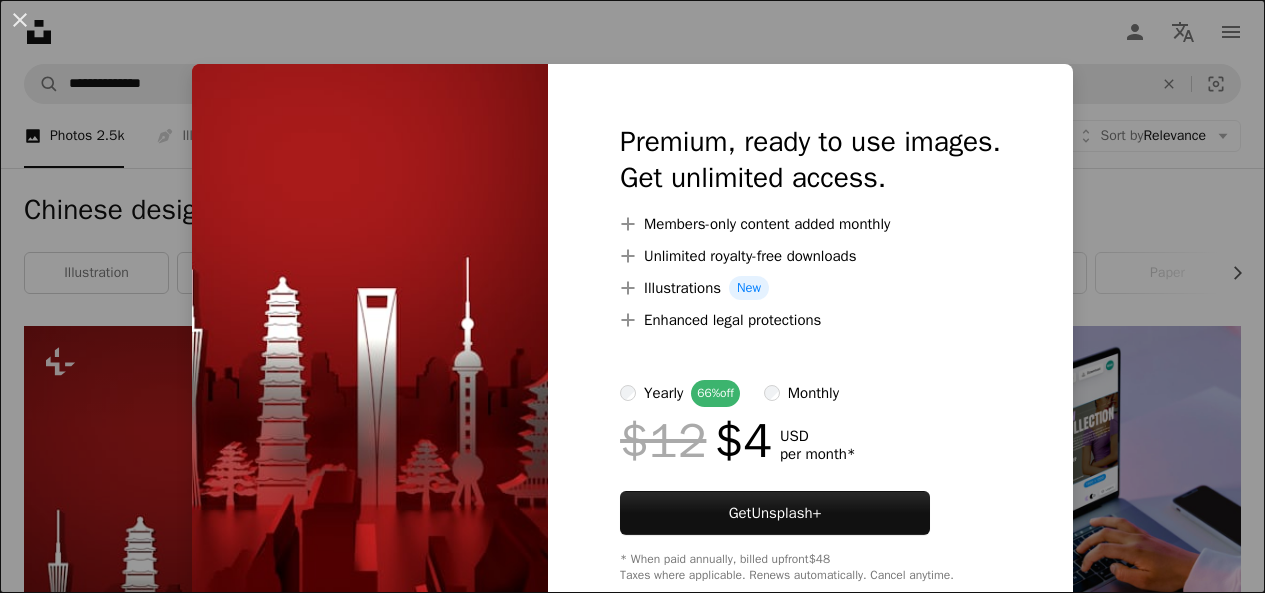 scroll, scrollTop: 475, scrollLeft: 0, axis: vertical 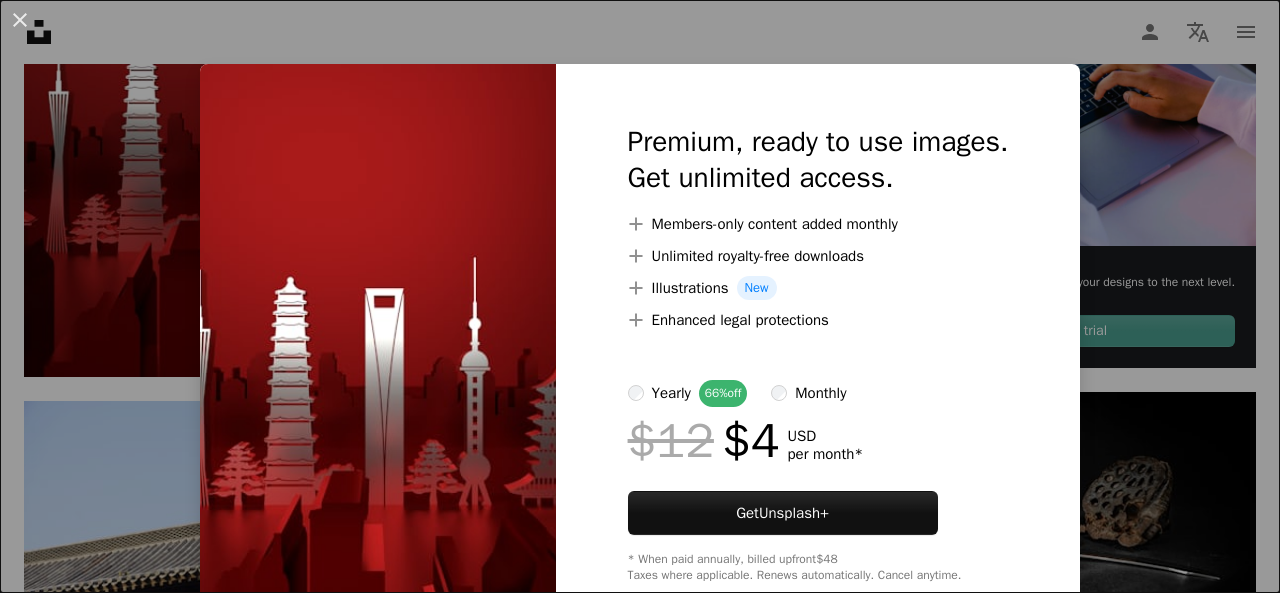 click on "An X shape Premium, ready to use images. Get unlimited access. A plus sign Members-only content added monthly A plus sign Unlimited royalty-free downloads A plus sign Illustrations  New A plus sign Enhanced legal protections yearly 66%  off monthly $12   $4 USD per month * Get  Unsplash+ * When paid annually, billed upfront  $48 Taxes where applicable. Renews automatically. Cancel anytime." at bounding box center [640, 296] 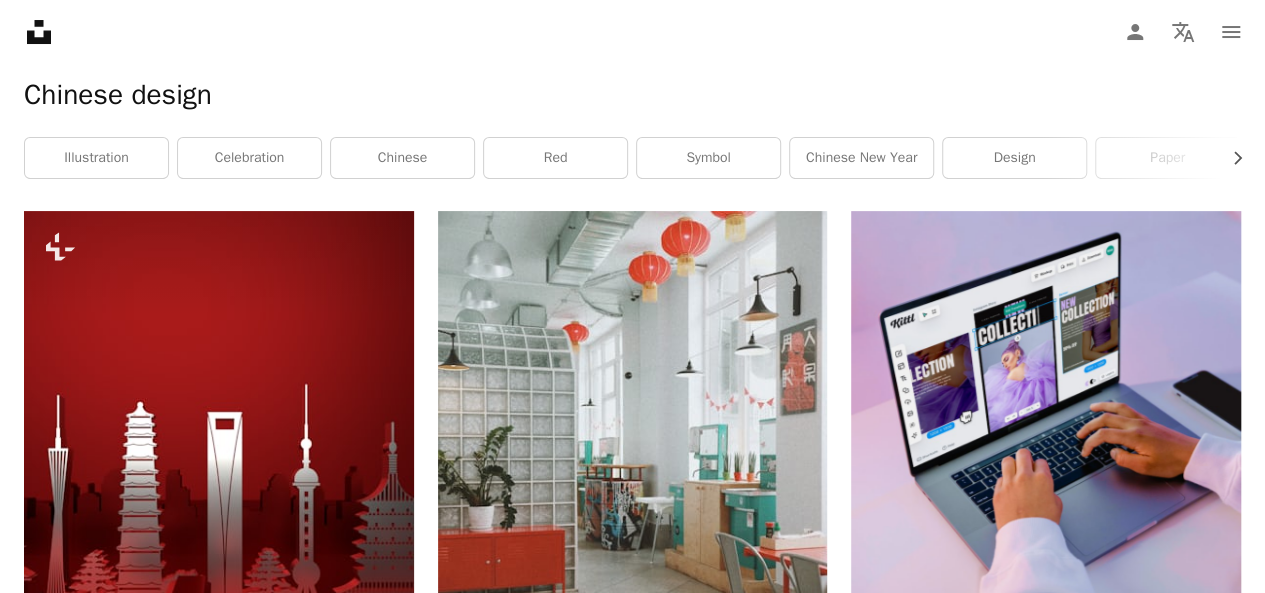 scroll, scrollTop: 0, scrollLeft: 0, axis: both 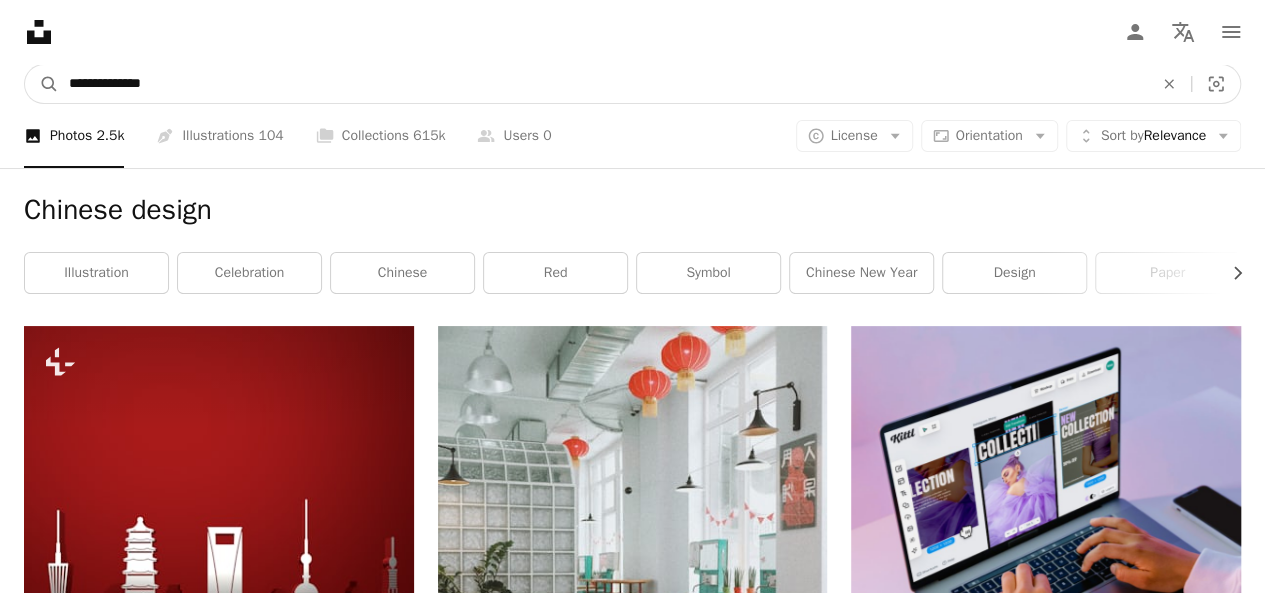 click on "**********" at bounding box center [603, 84] 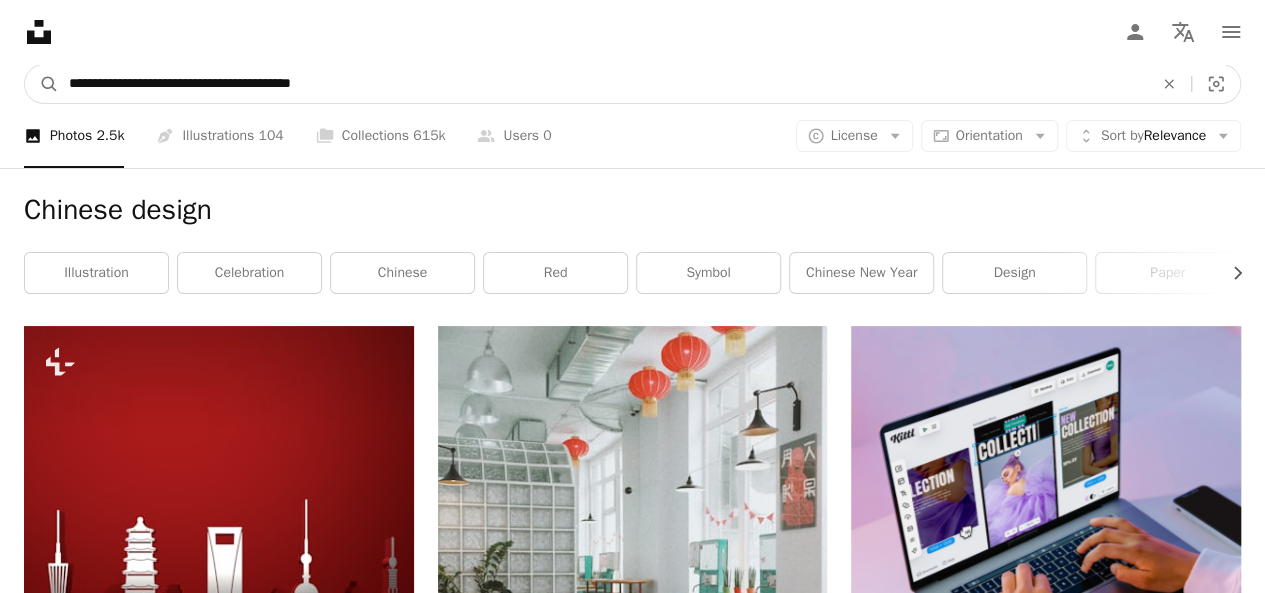 type on "**********" 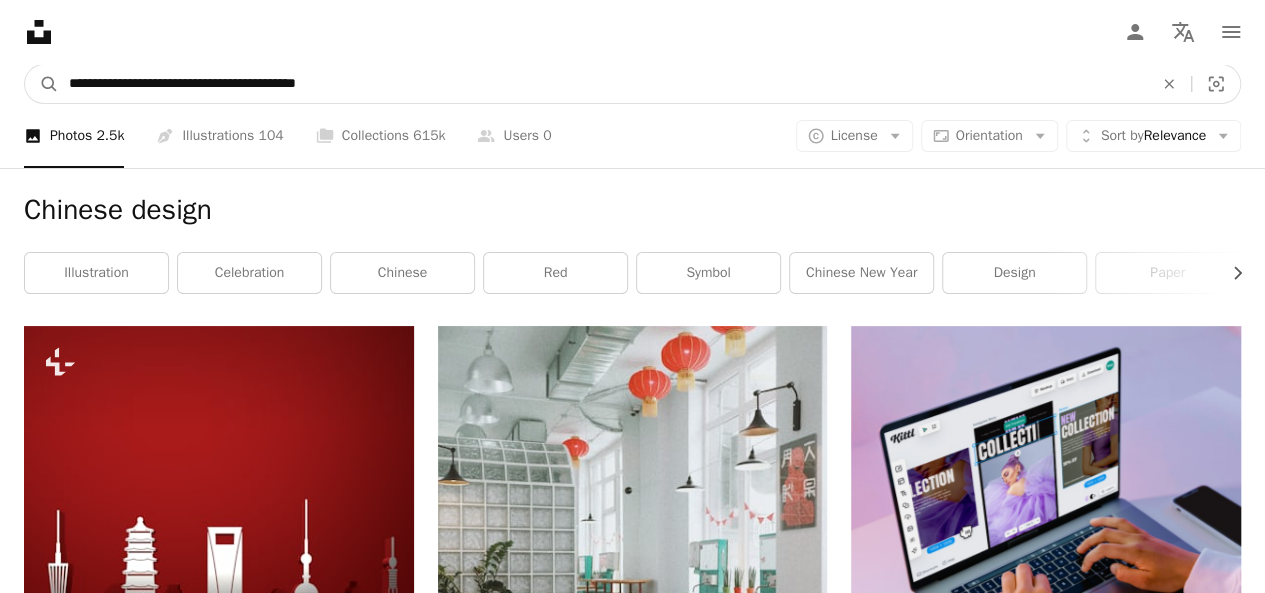 click on "A magnifying glass" at bounding box center (42, 84) 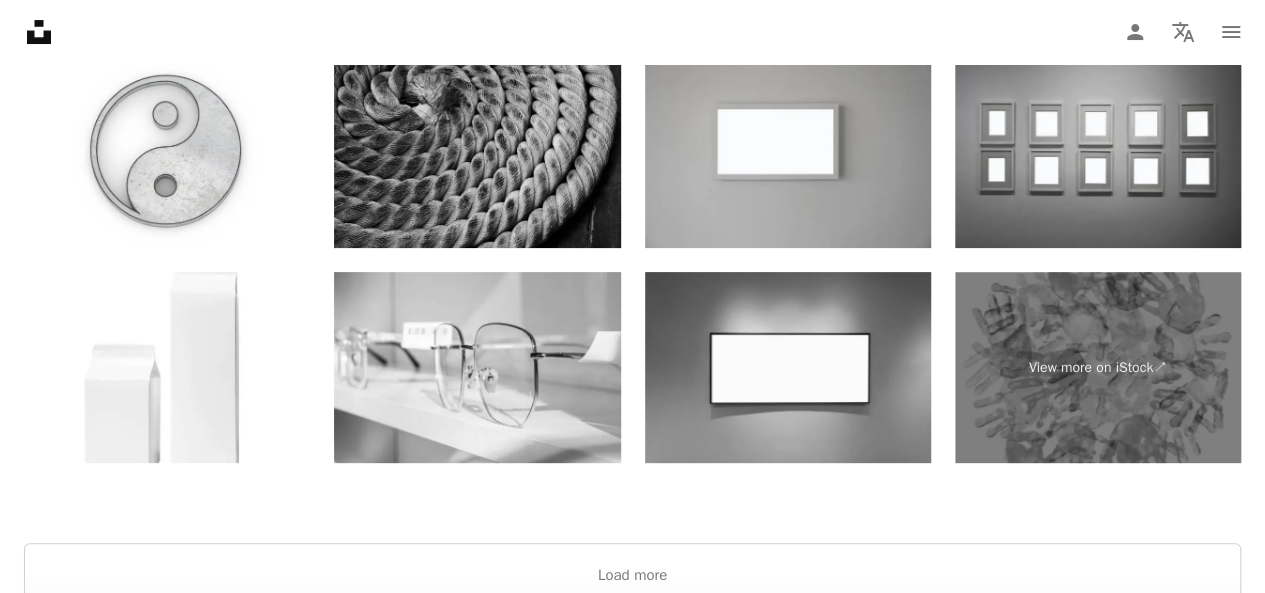 scroll, scrollTop: 3967, scrollLeft: 0, axis: vertical 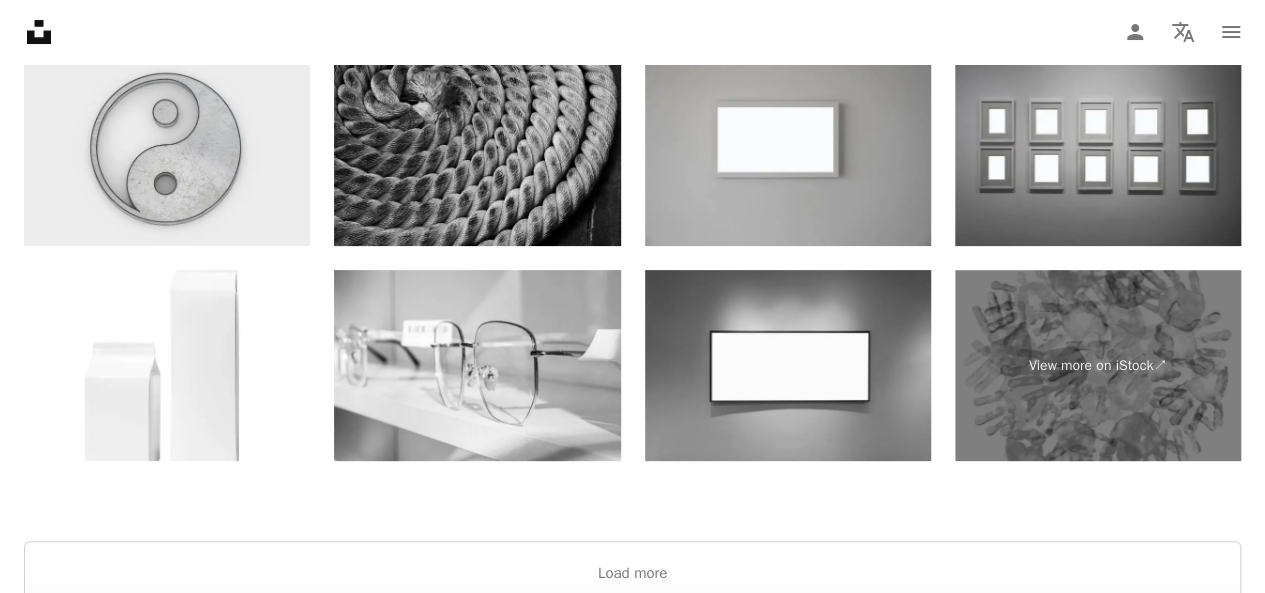 click at bounding box center (167, 151) 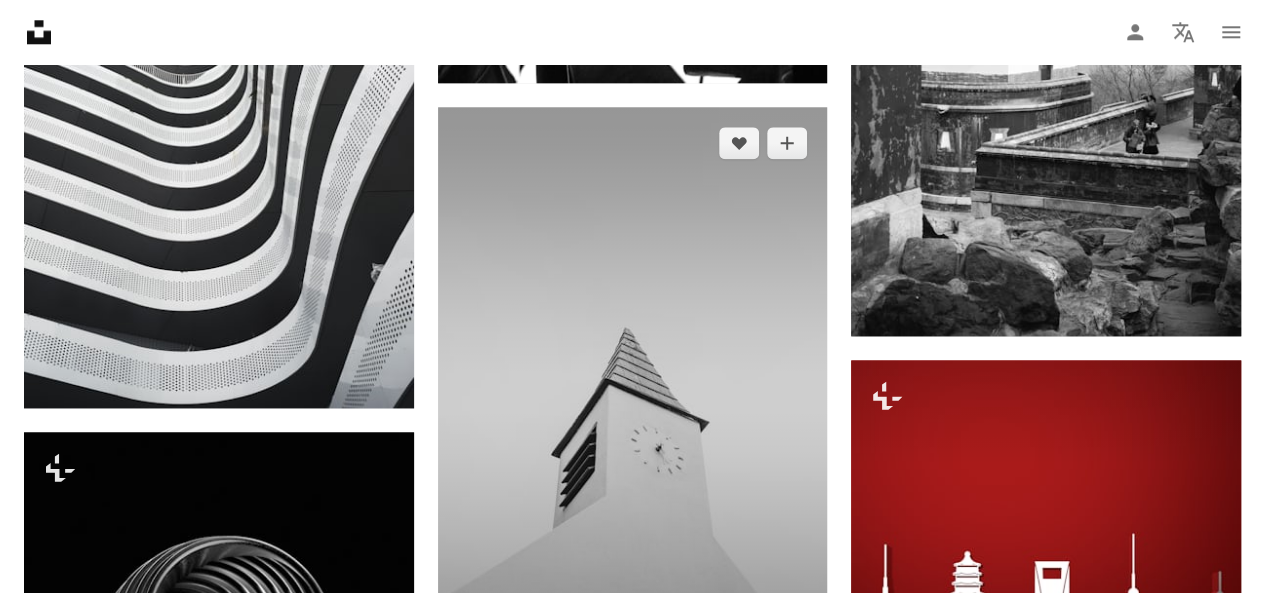 scroll, scrollTop: 1113, scrollLeft: 0, axis: vertical 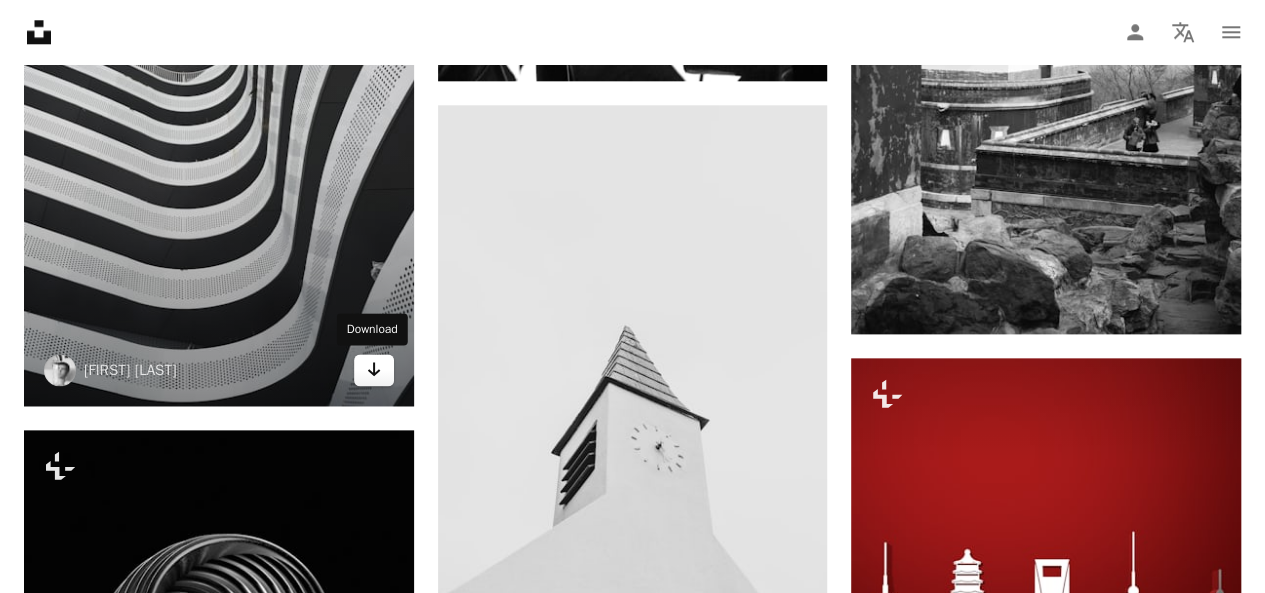 click on "Arrow pointing down" 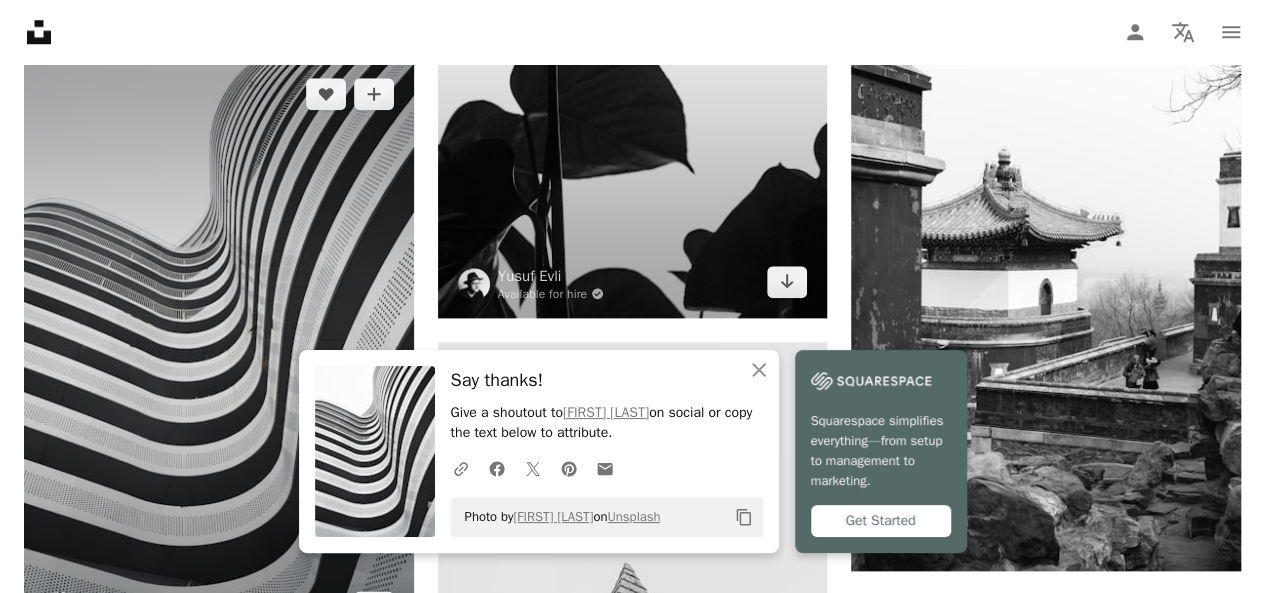 scroll, scrollTop: 875, scrollLeft: 0, axis: vertical 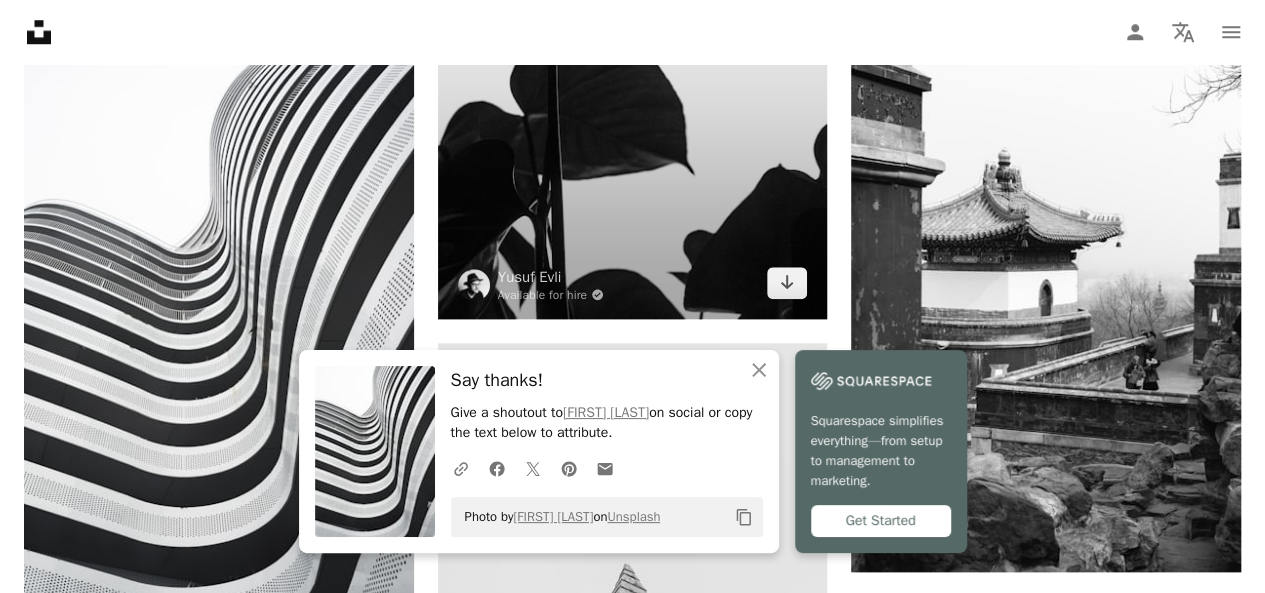 click at bounding box center [633, 26] 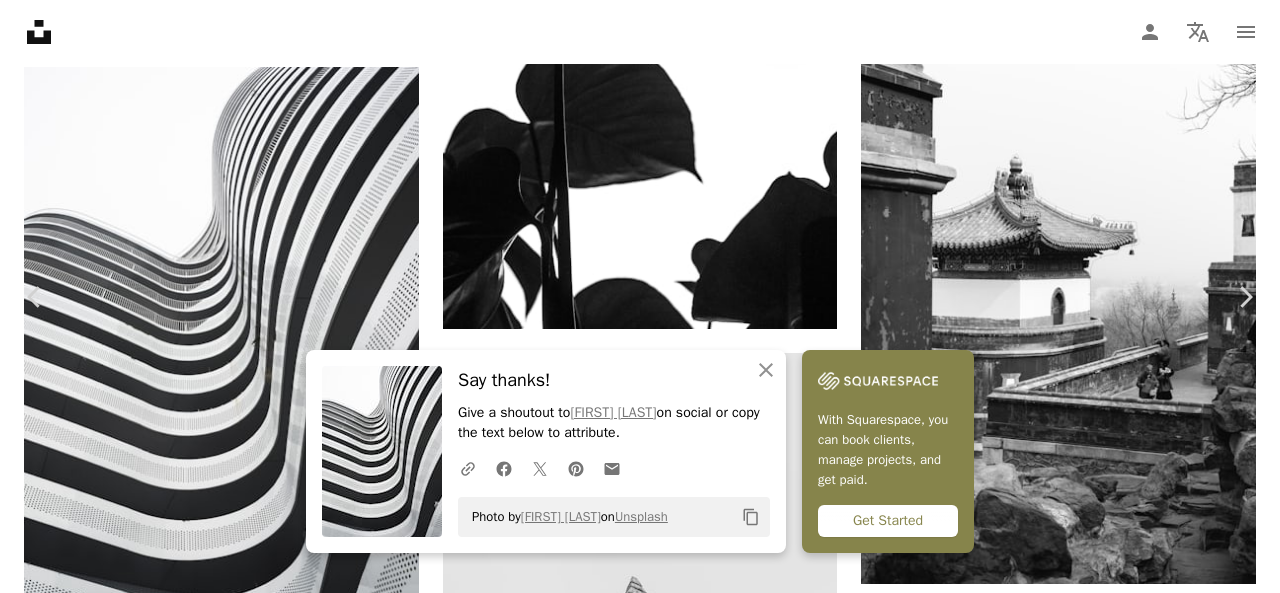 click on "An X shape" at bounding box center [20, 20] 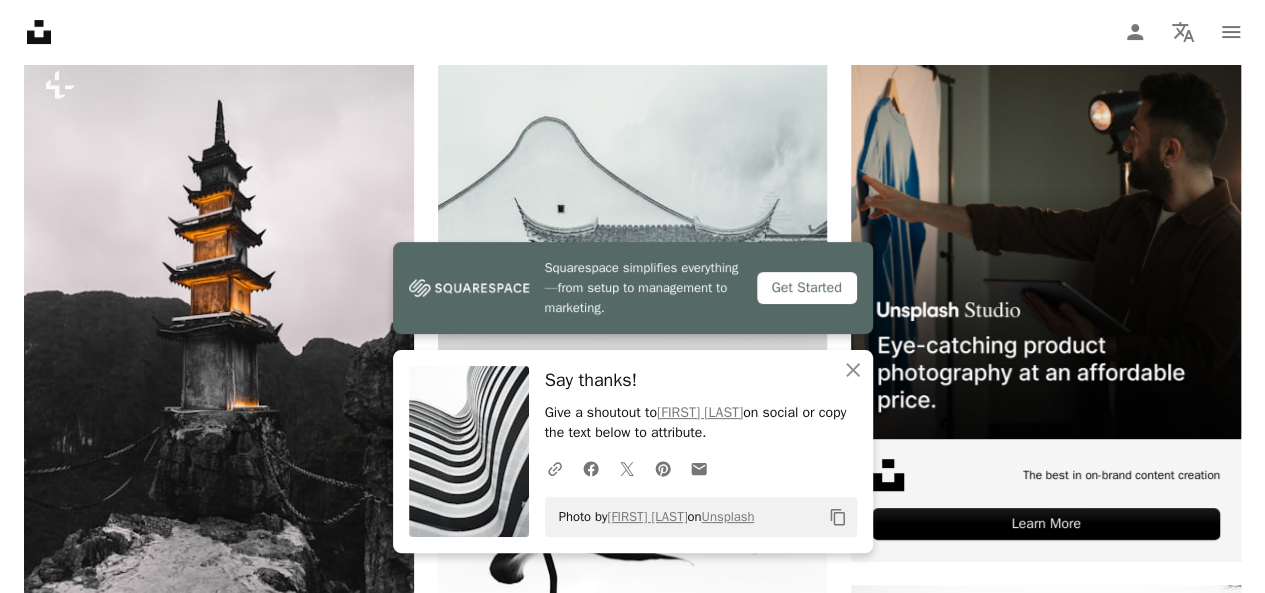 scroll, scrollTop: 251, scrollLeft: 0, axis: vertical 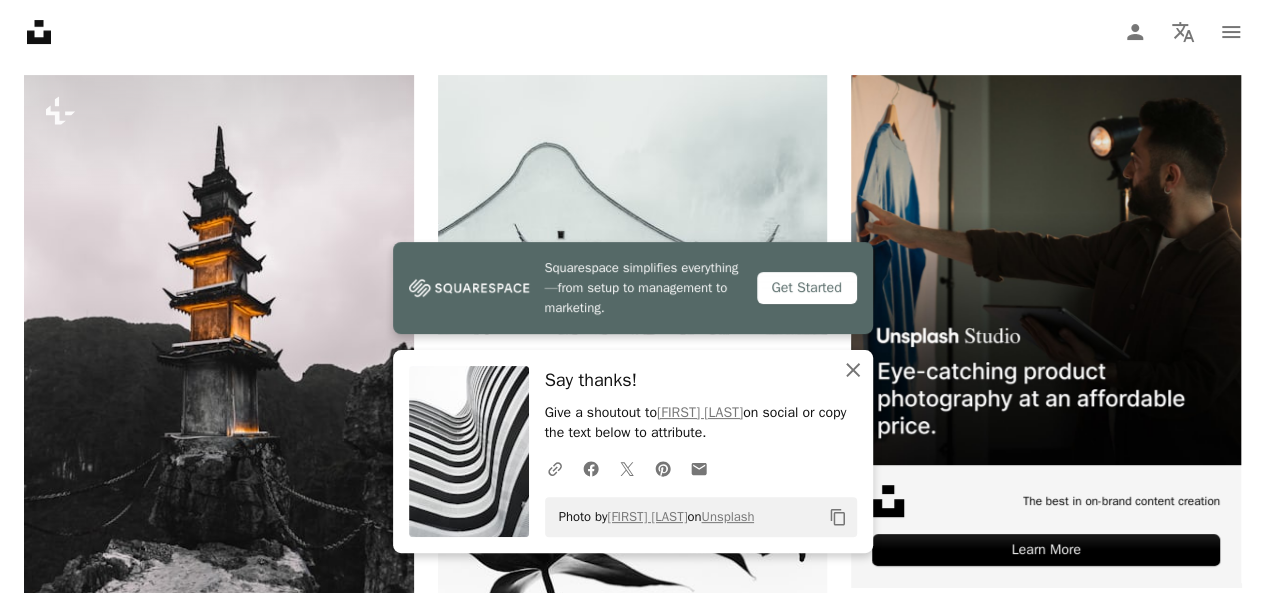 click on "An X shape" 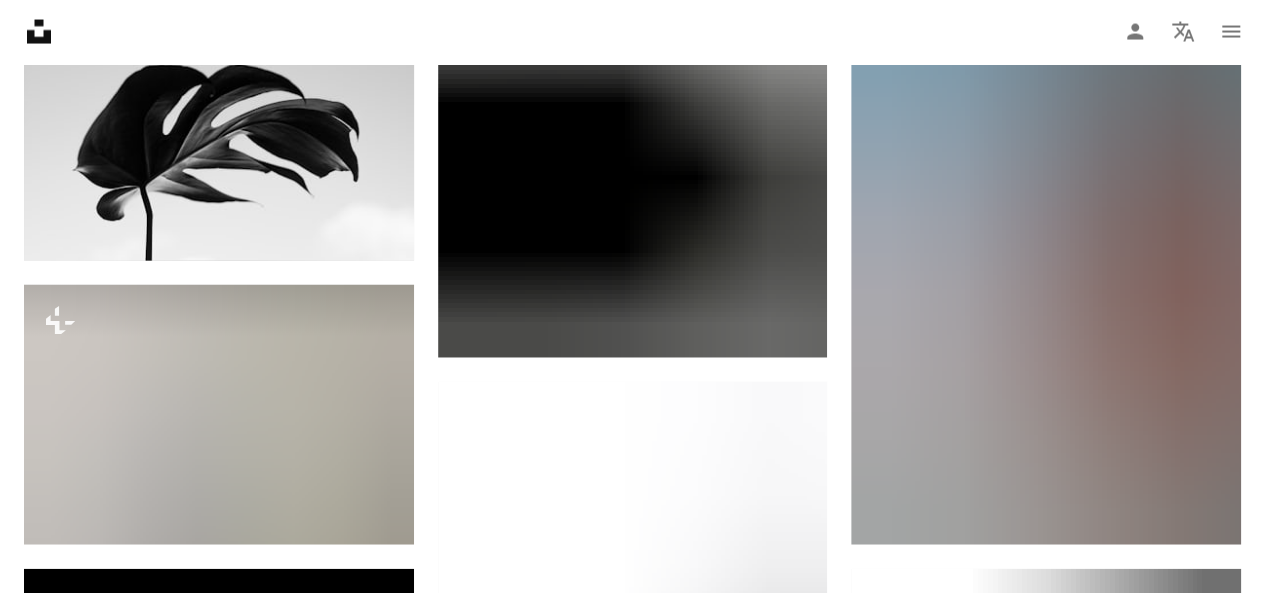 scroll, scrollTop: 2200, scrollLeft: 0, axis: vertical 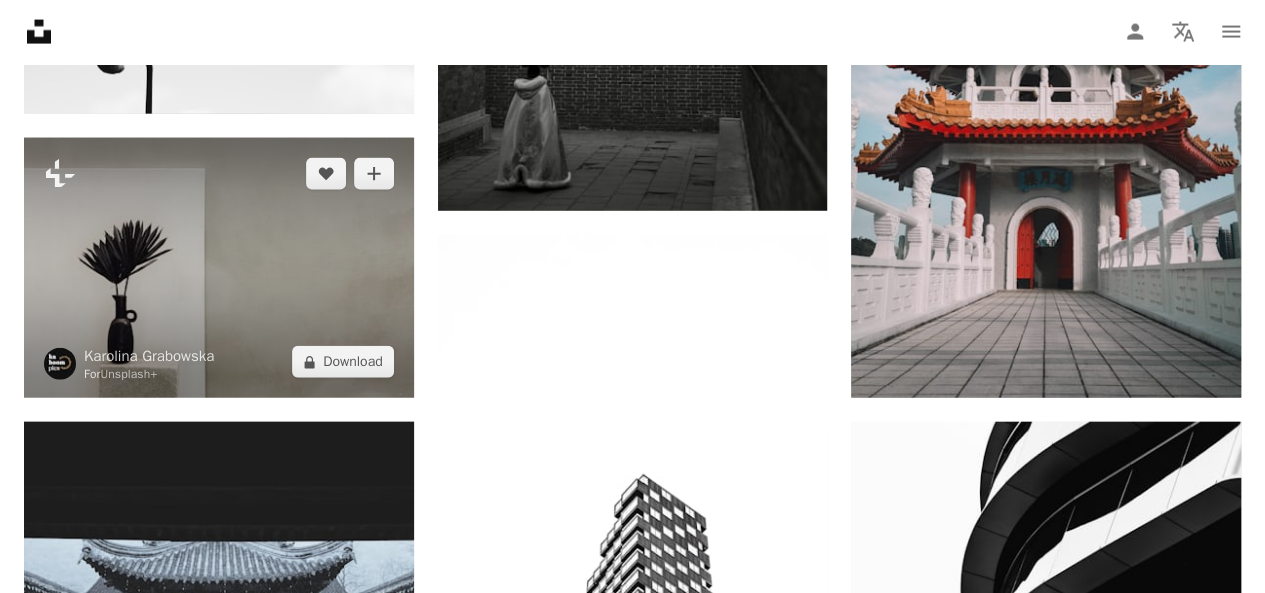 click at bounding box center (219, 268) 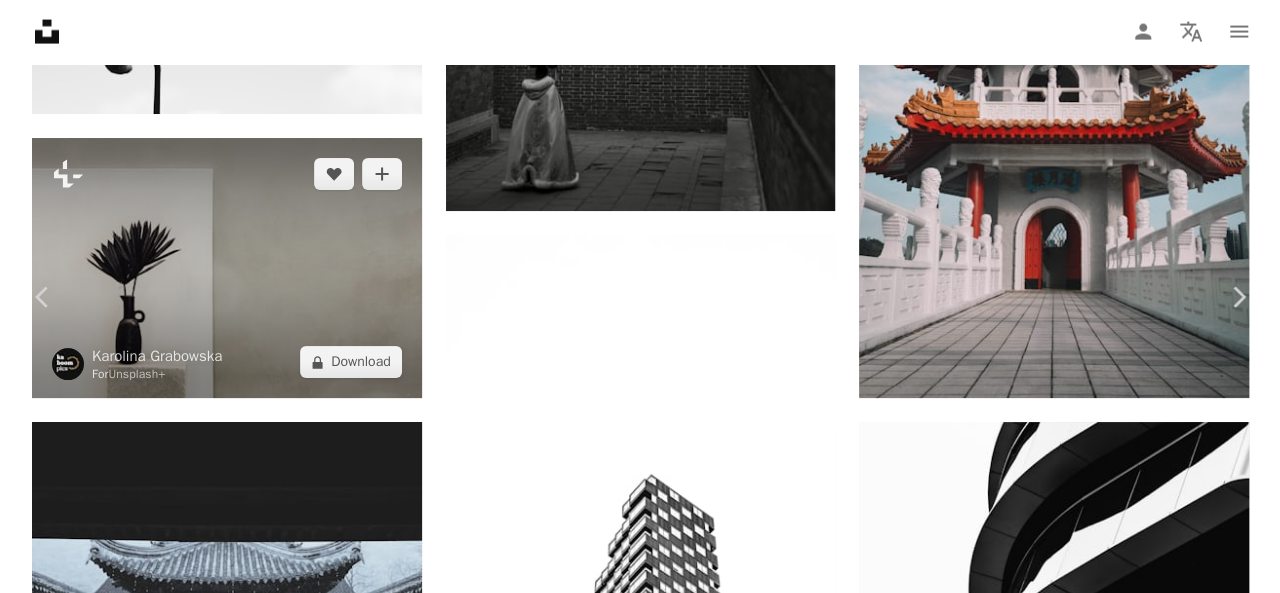 scroll, scrollTop: 2233, scrollLeft: 0, axis: vertical 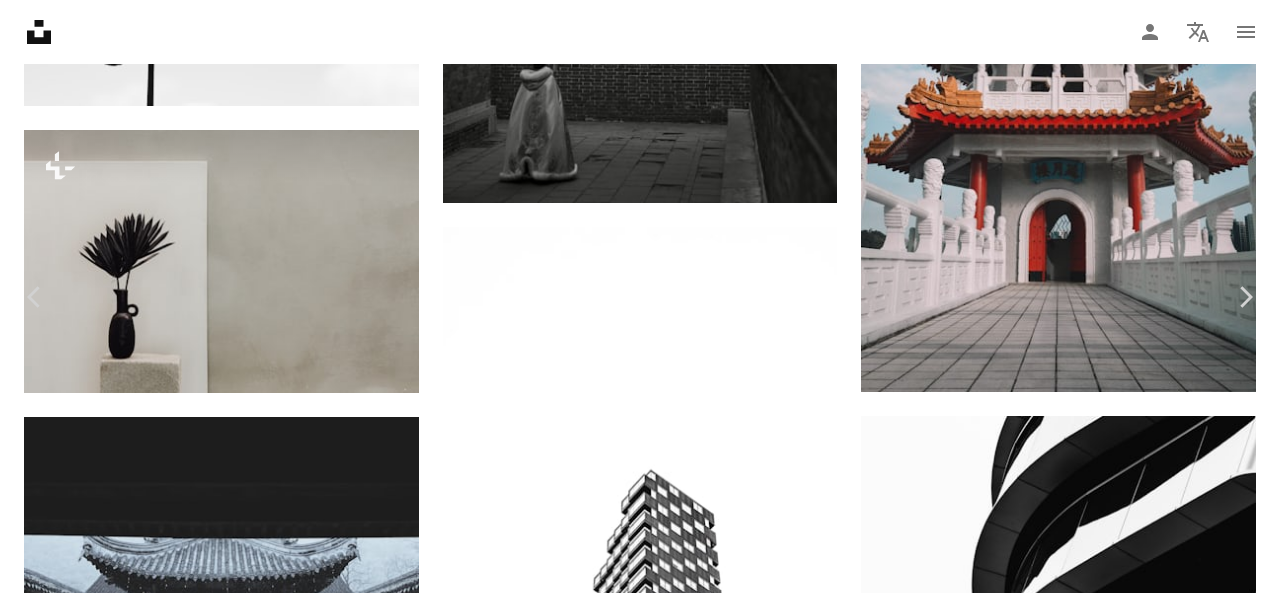 click on "An X shape" at bounding box center [20, 20] 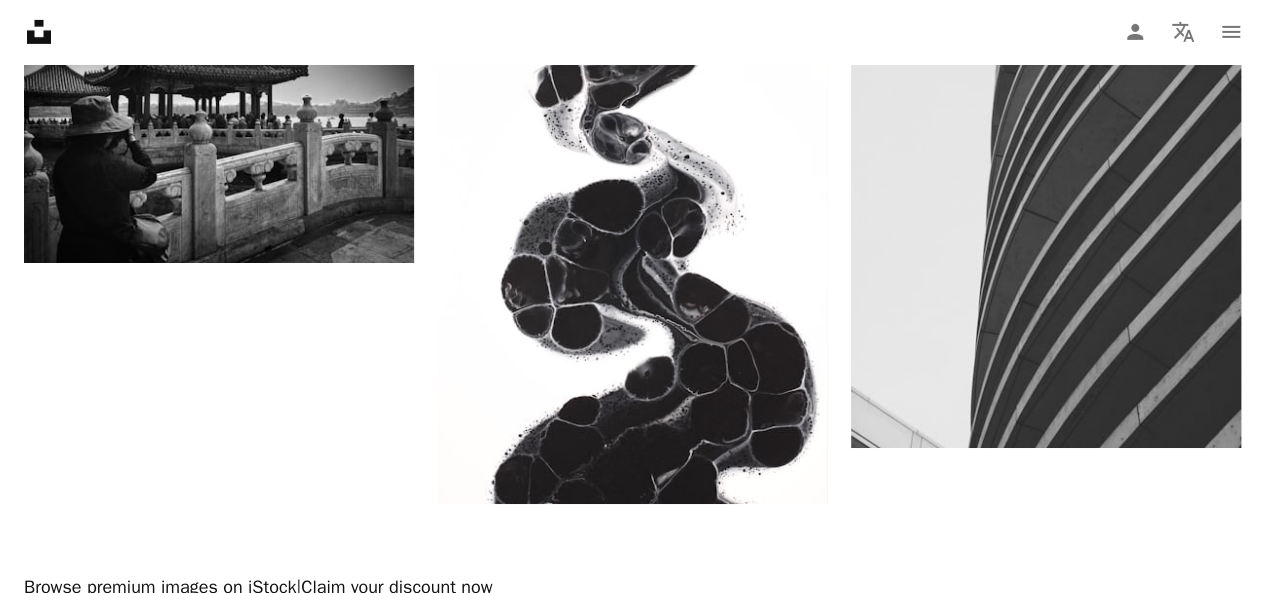 scroll, scrollTop: 3418, scrollLeft: 0, axis: vertical 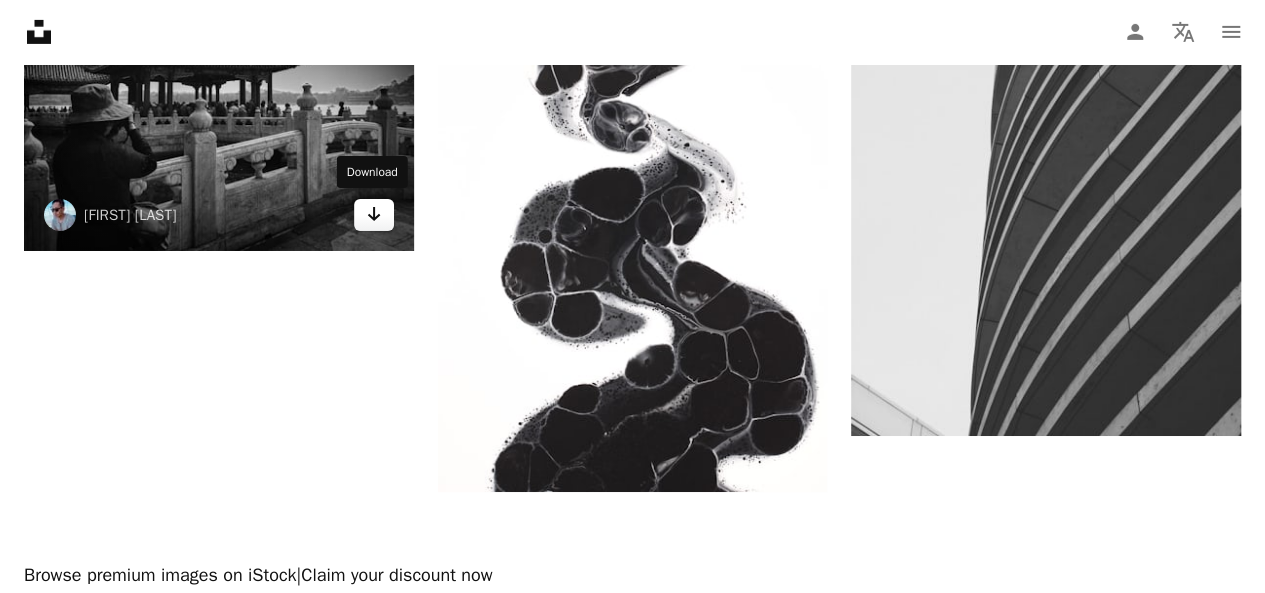 click on "Arrow pointing down" 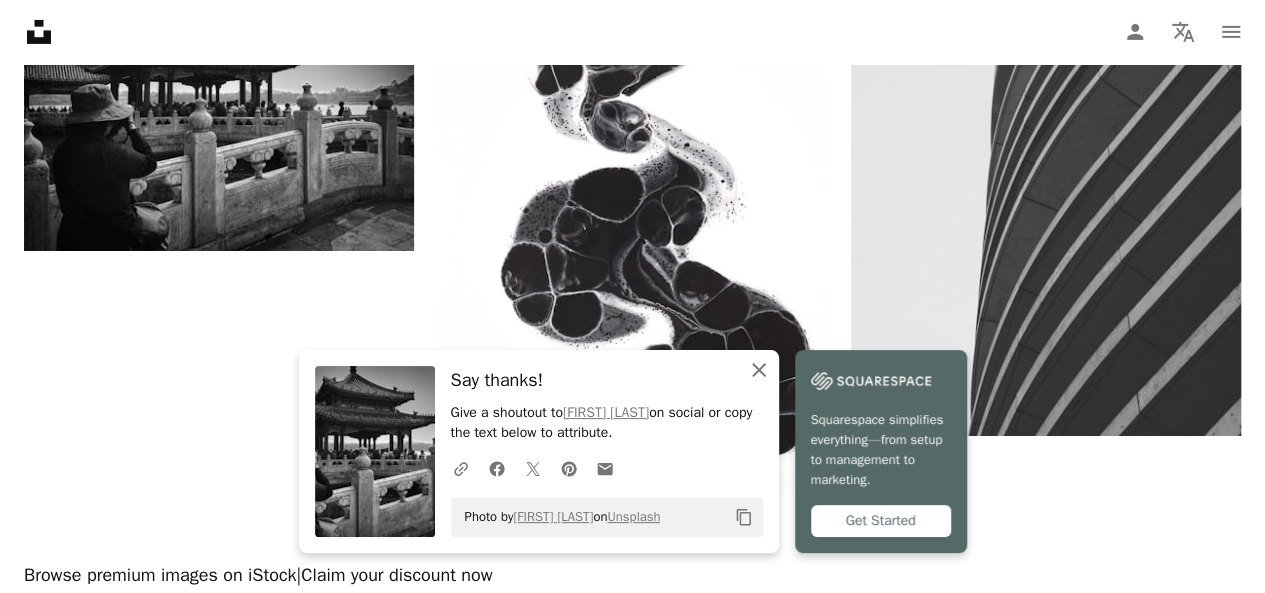 click 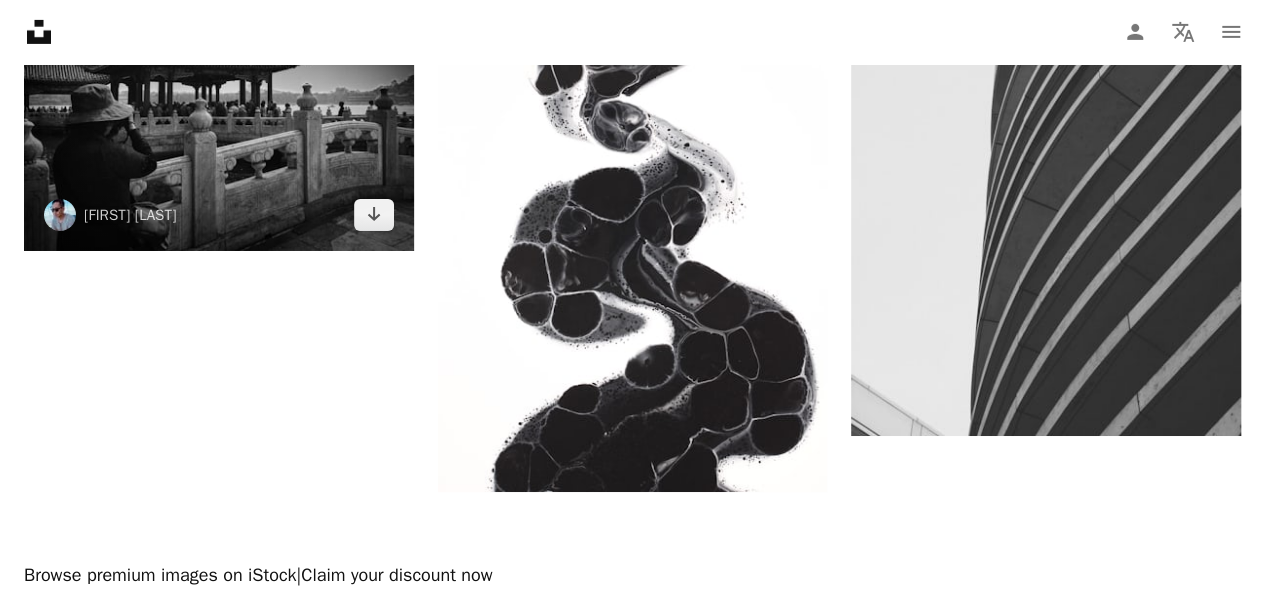 click at bounding box center (219, 104) 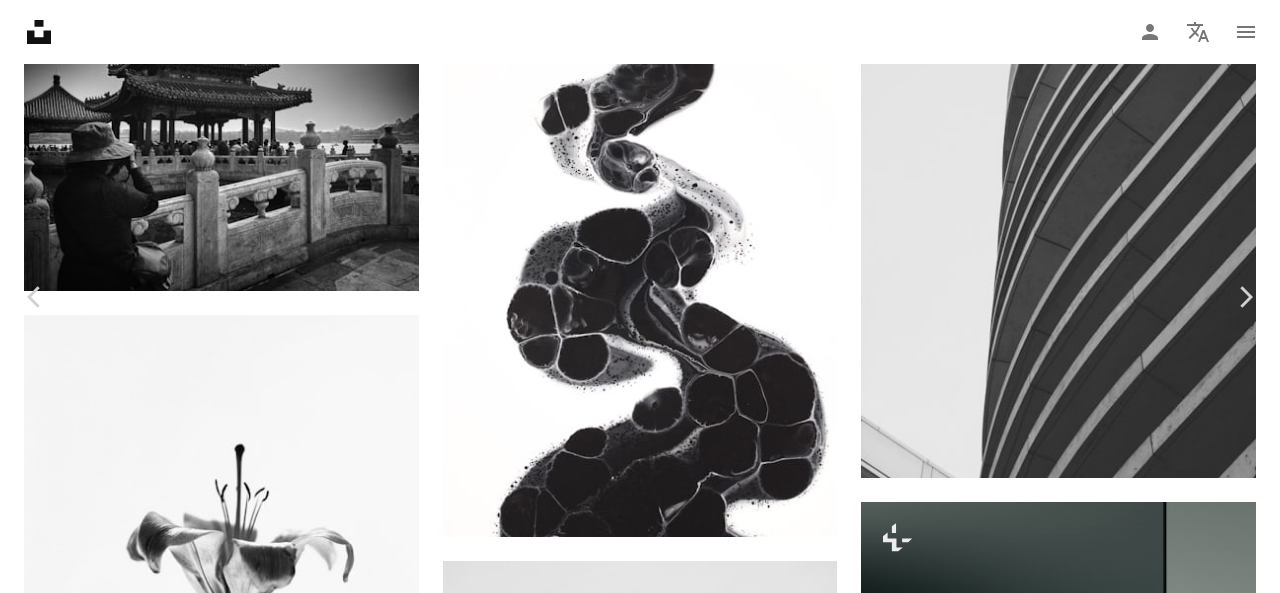 click on "An X shape" at bounding box center (20, 20) 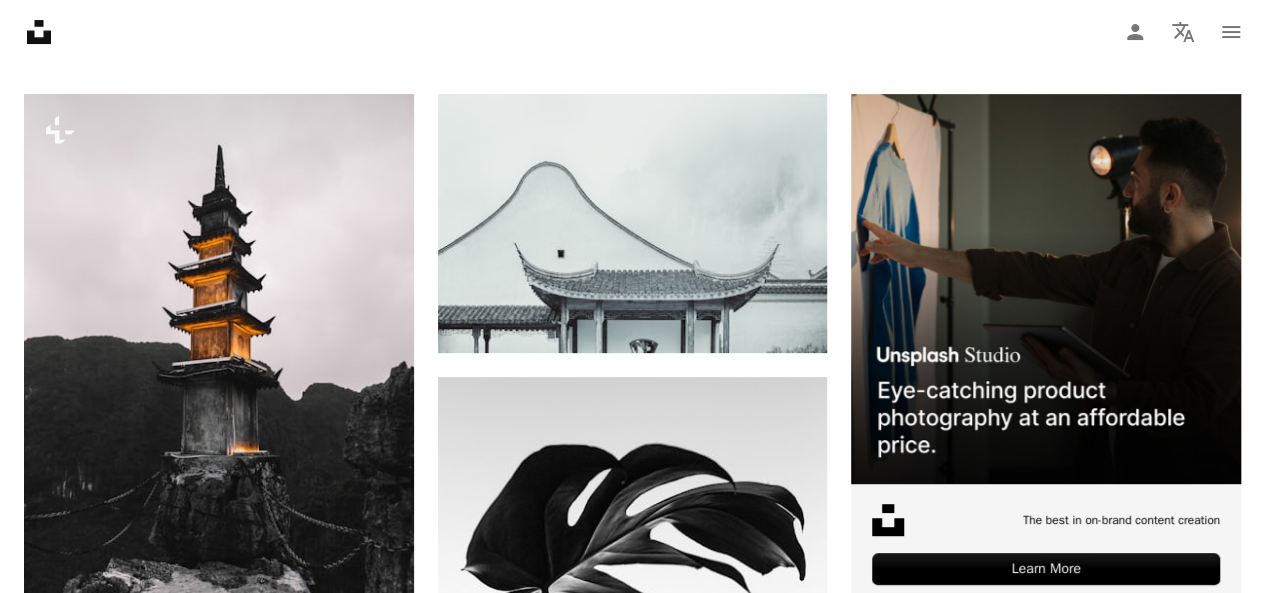 scroll, scrollTop: 0, scrollLeft: 0, axis: both 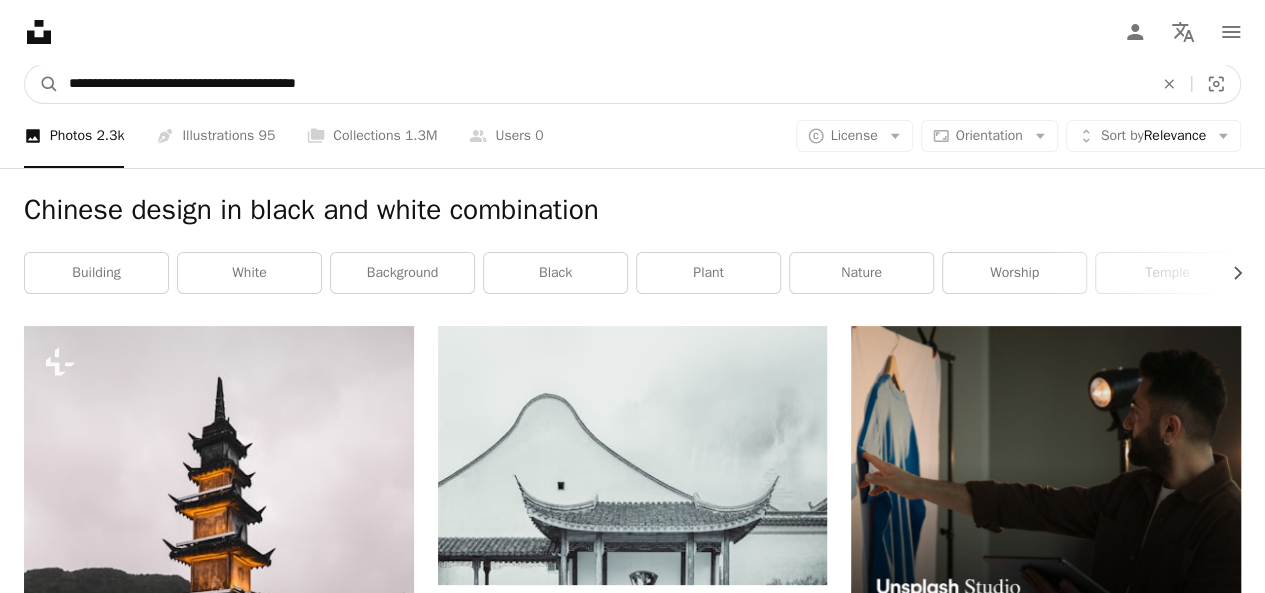 click on "**********" at bounding box center [603, 84] 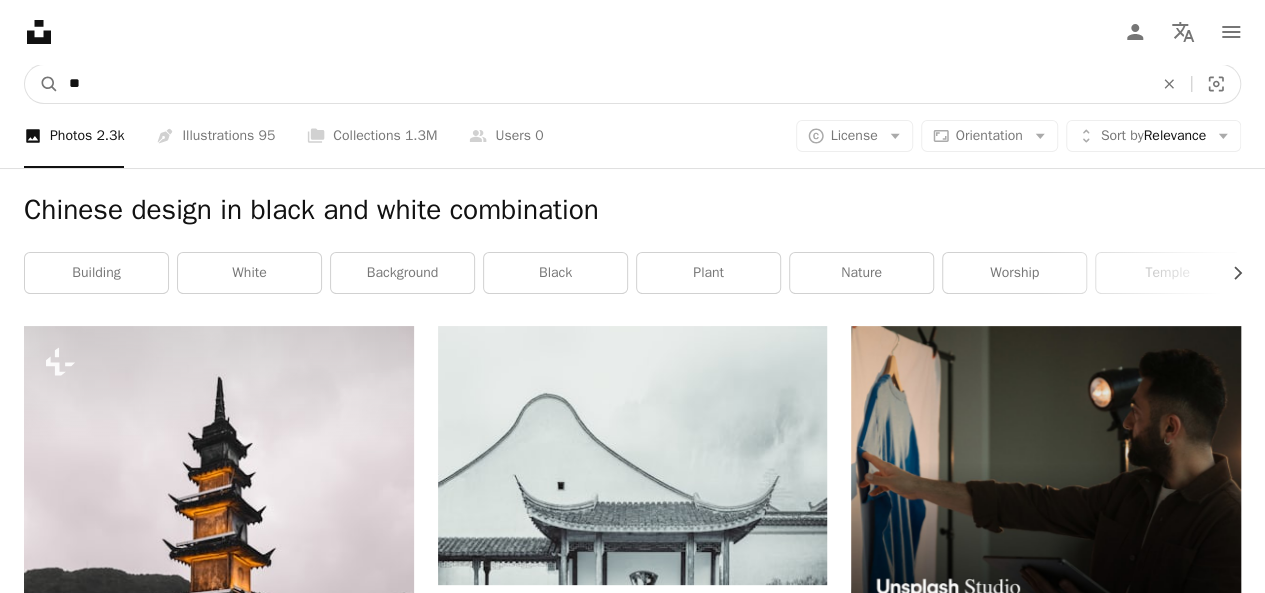 type on "*" 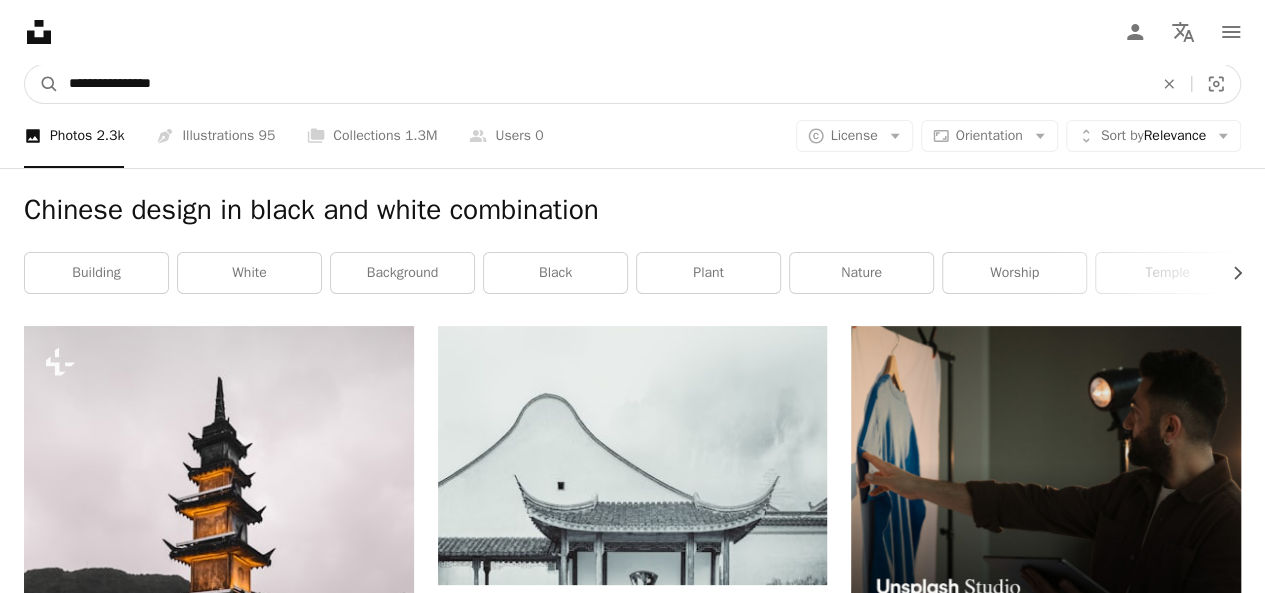 type on "**********" 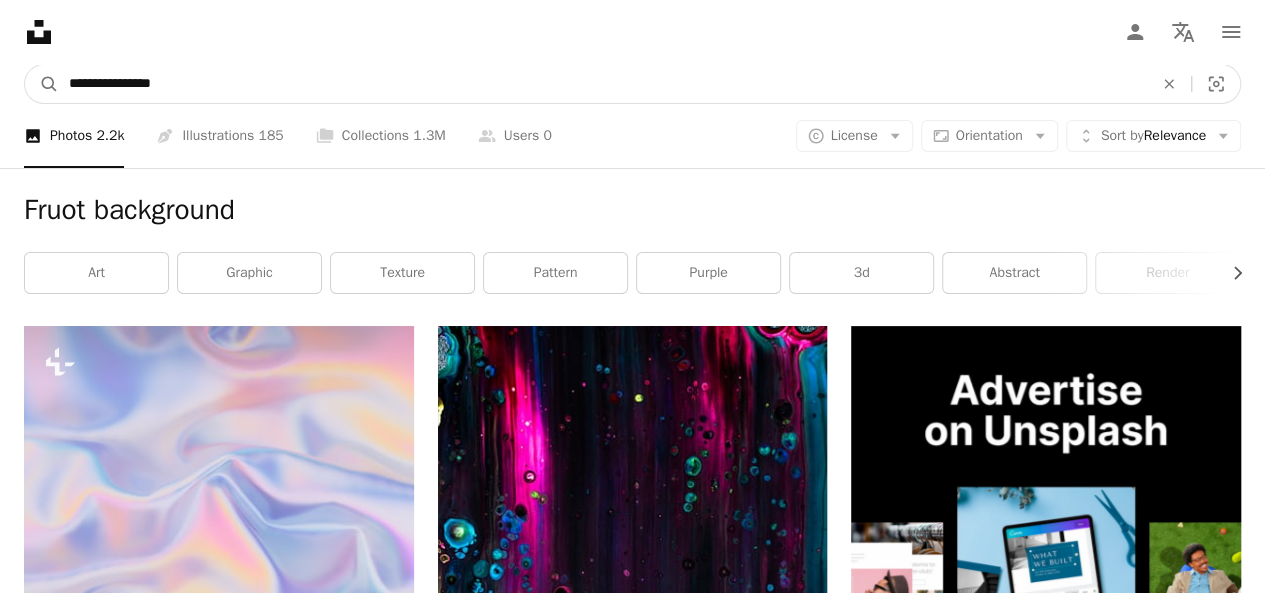 click on "**********" at bounding box center (603, 84) 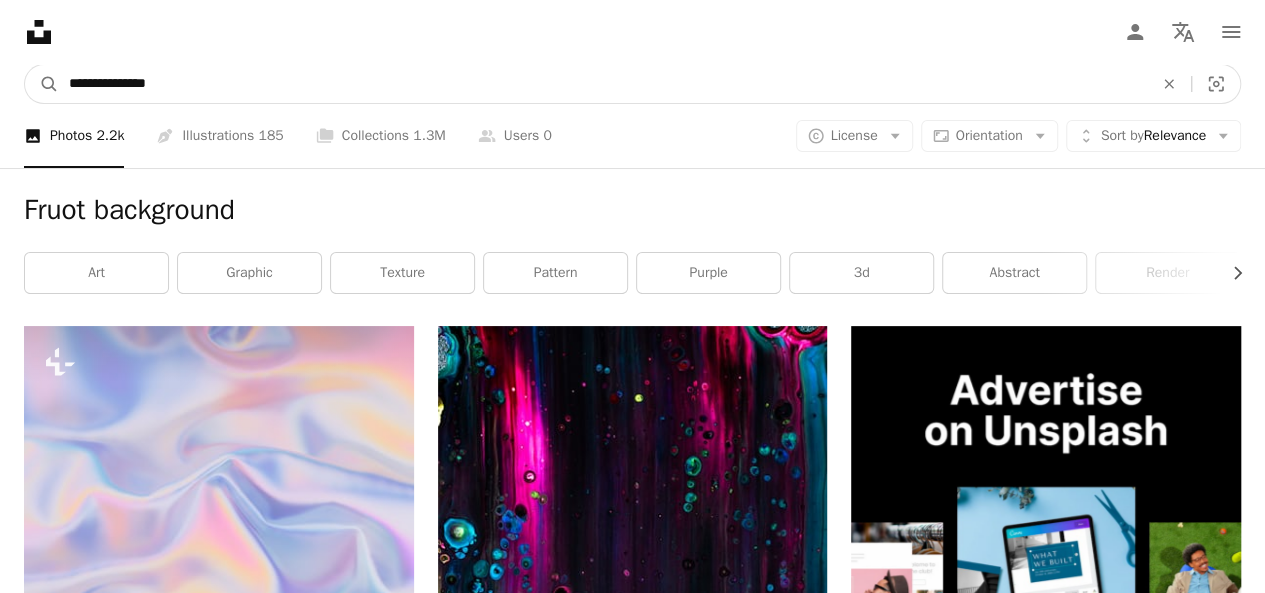 type on "**********" 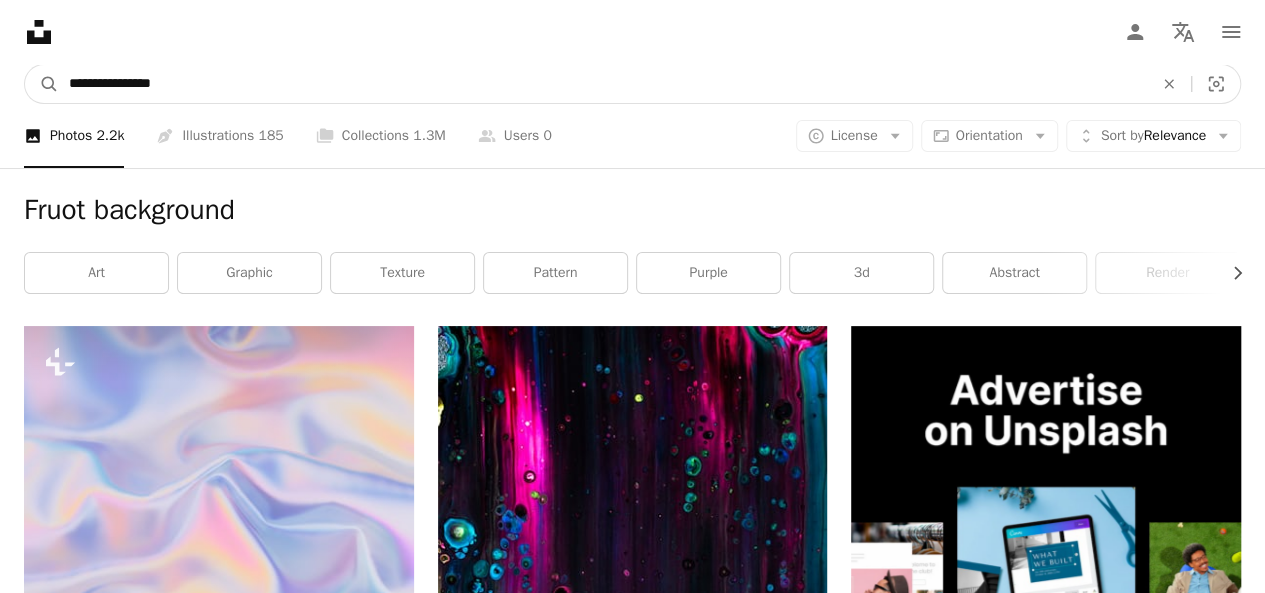 click on "A magnifying glass" at bounding box center (42, 84) 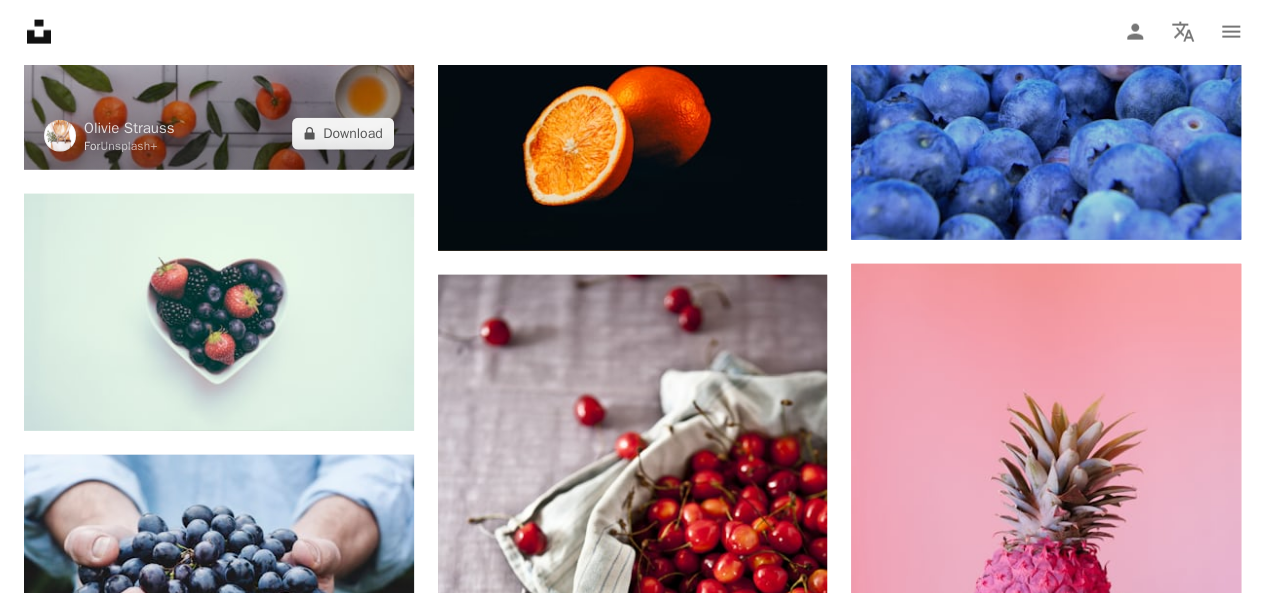 scroll, scrollTop: 2364, scrollLeft: 0, axis: vertical 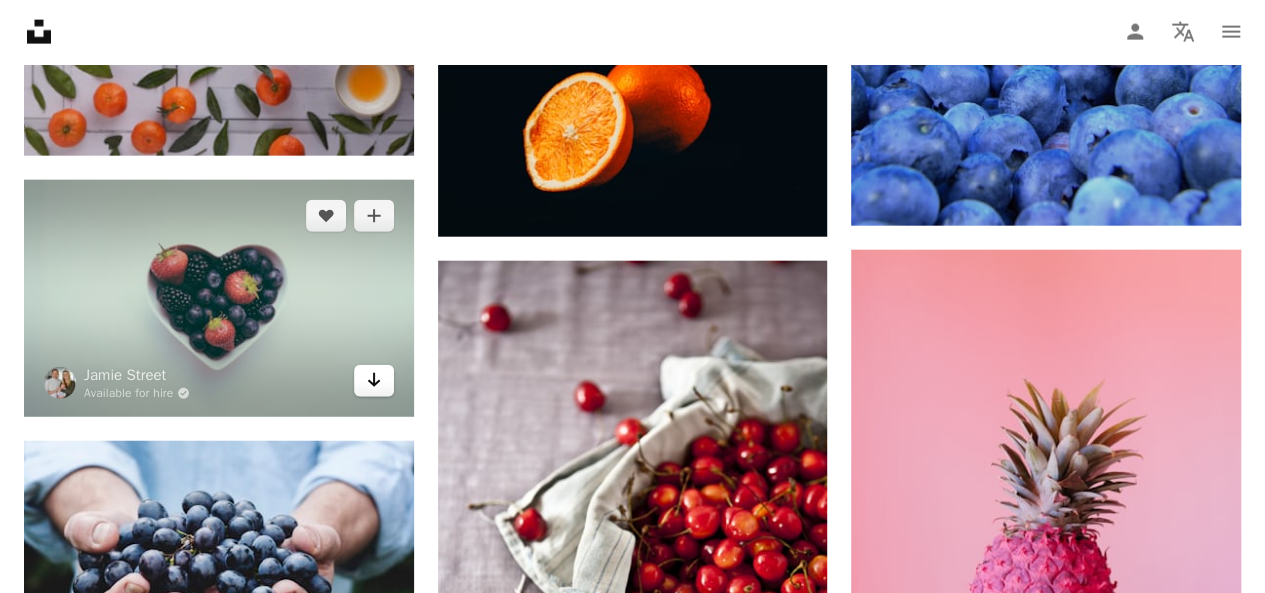 click on "Arrow pointing down" at bounding box center (374, 381) 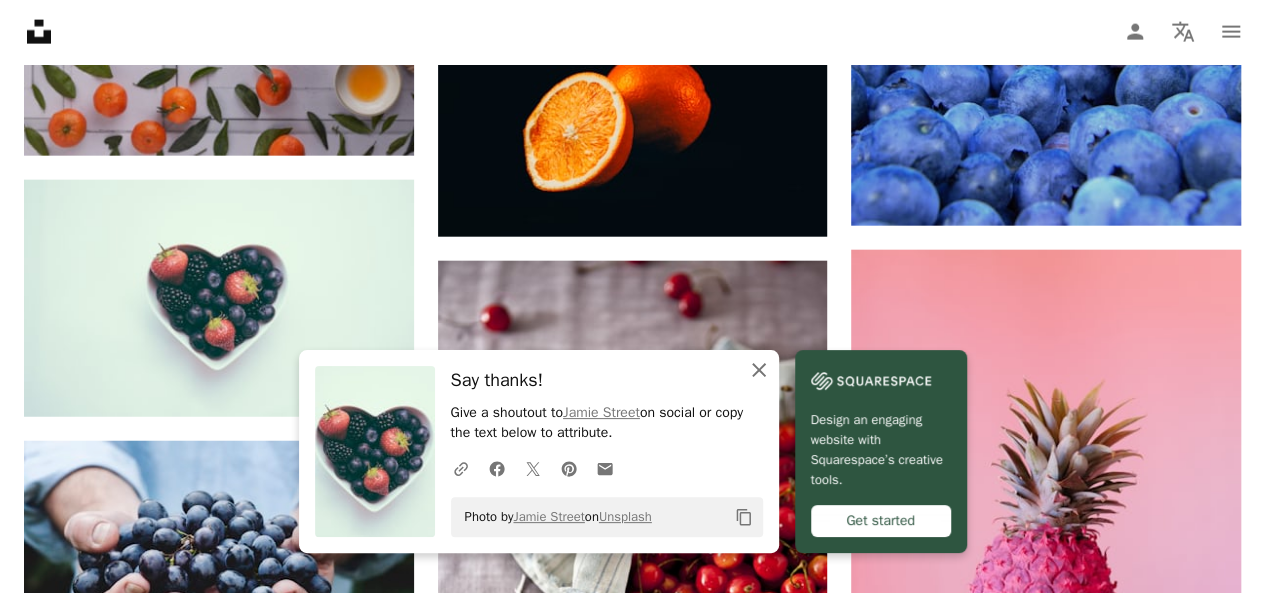 click on "An X shape Close" at bounding box center (759, 370) 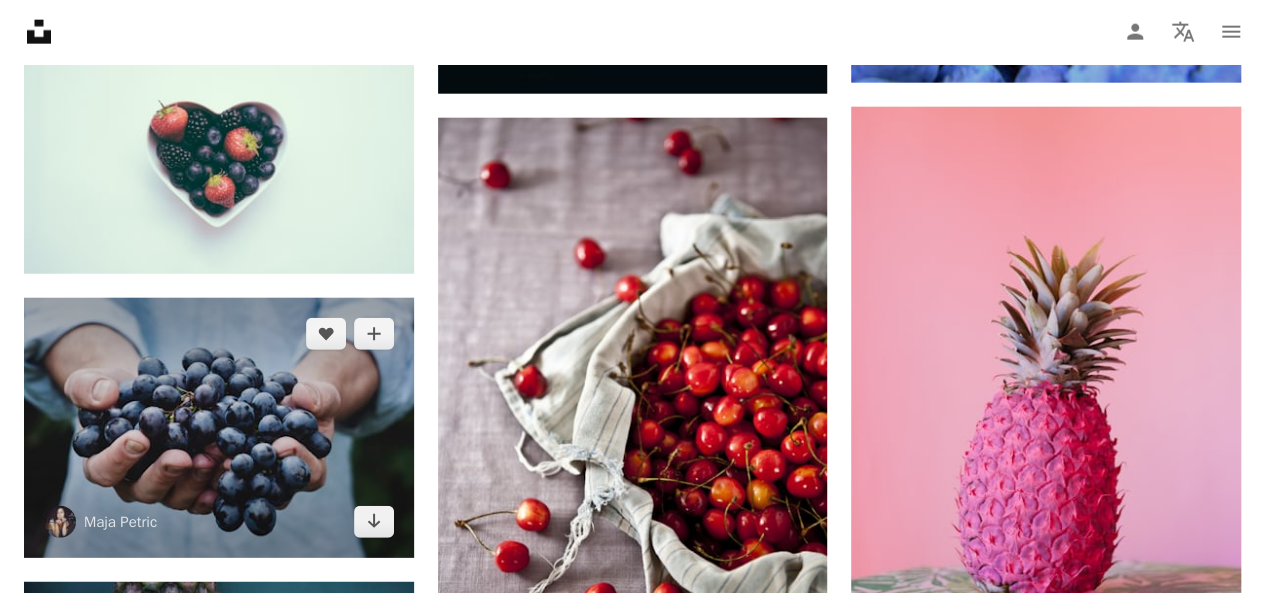 scroll, scrollTop: 2513, scrollLeft: 0, axis: vertical 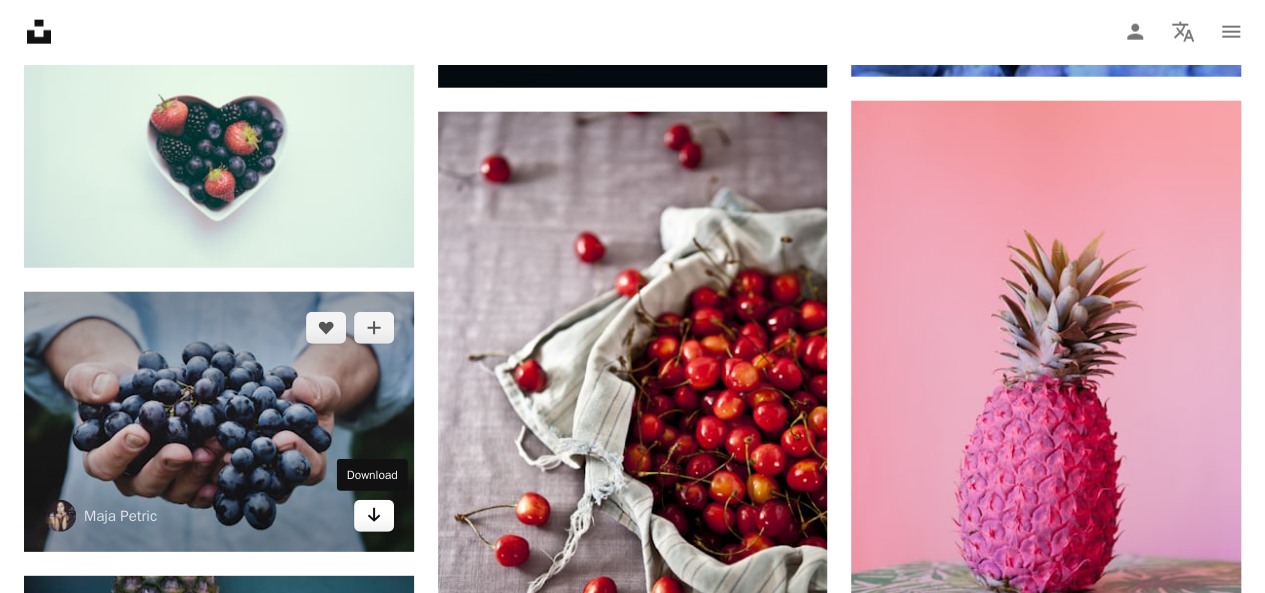 click on "Arrow pointing down" at bounding box center (374, 516) 